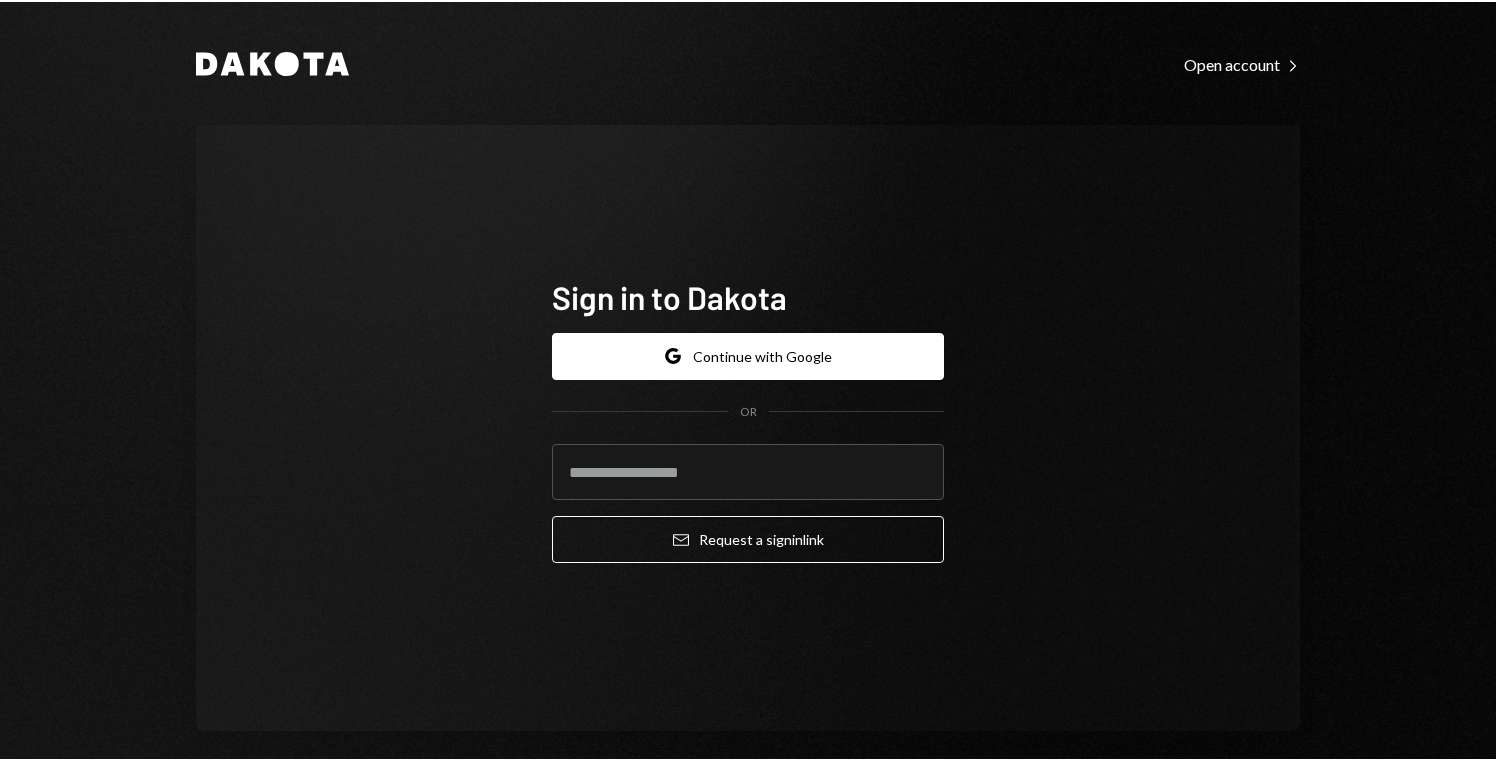 scroll, scrollTop: 0, scrollLeft: 0, axis: both 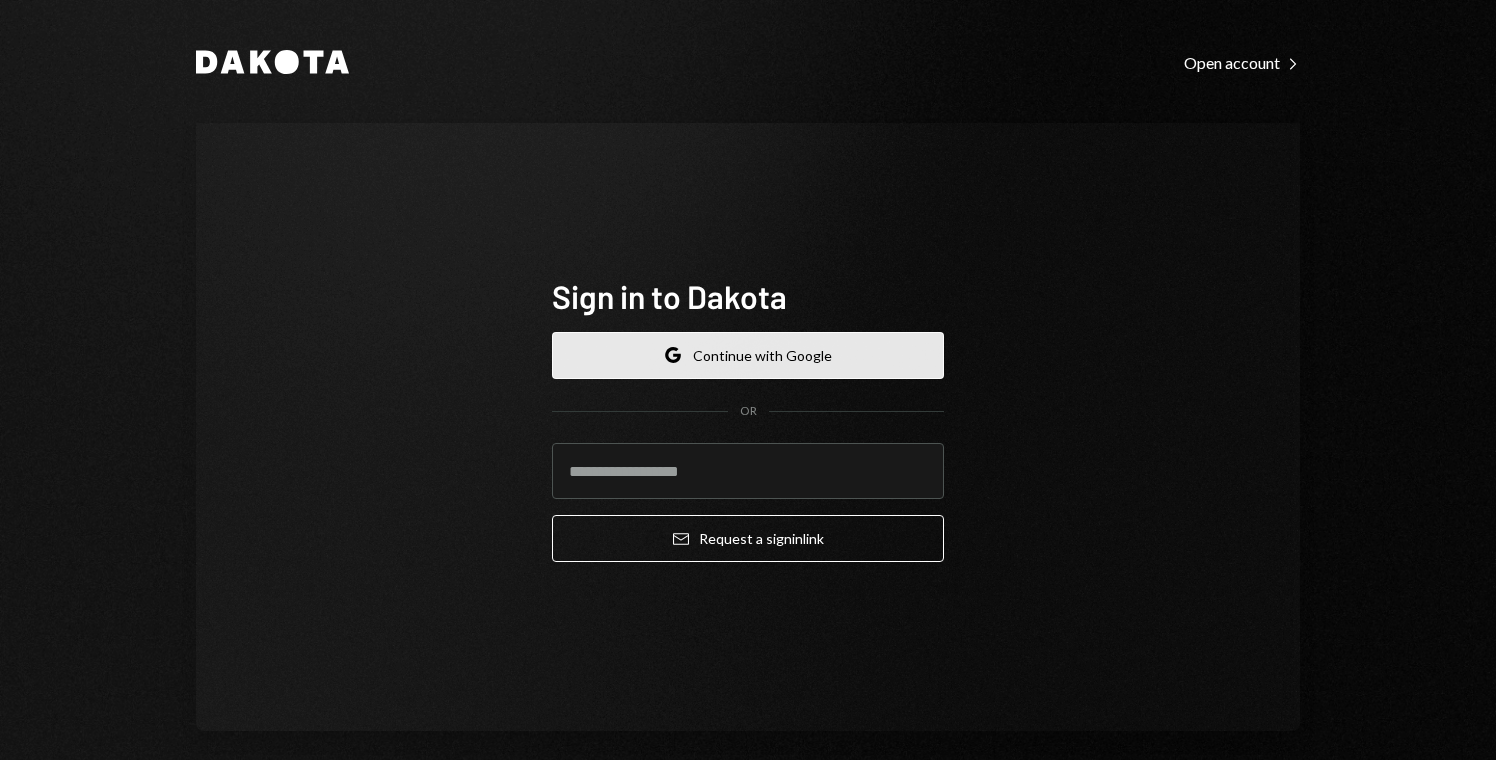click on "Google  Continue with Google" at bounding box center (748, 355) 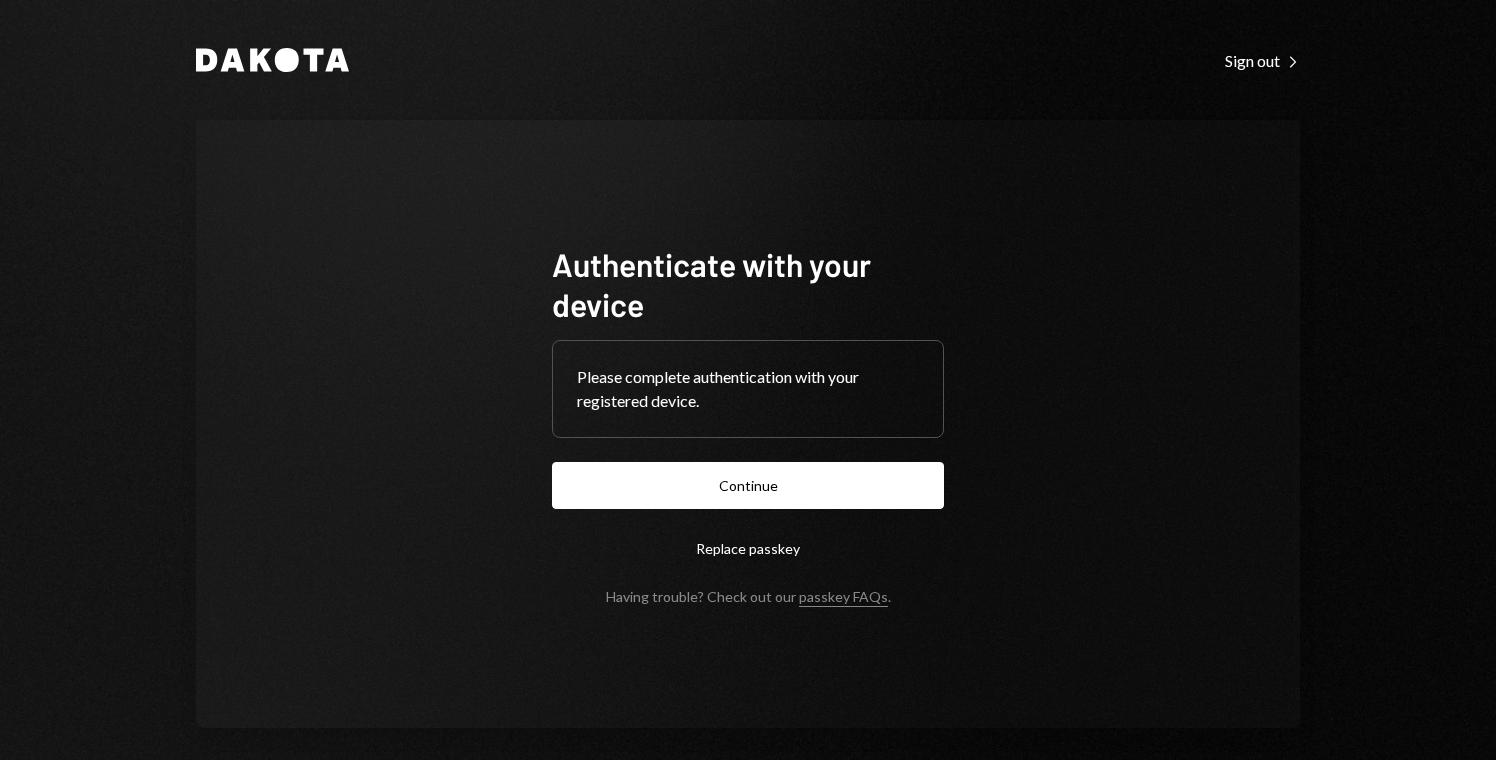 scroll, scrollTop: 0, scrollLeft: 0, axis: both 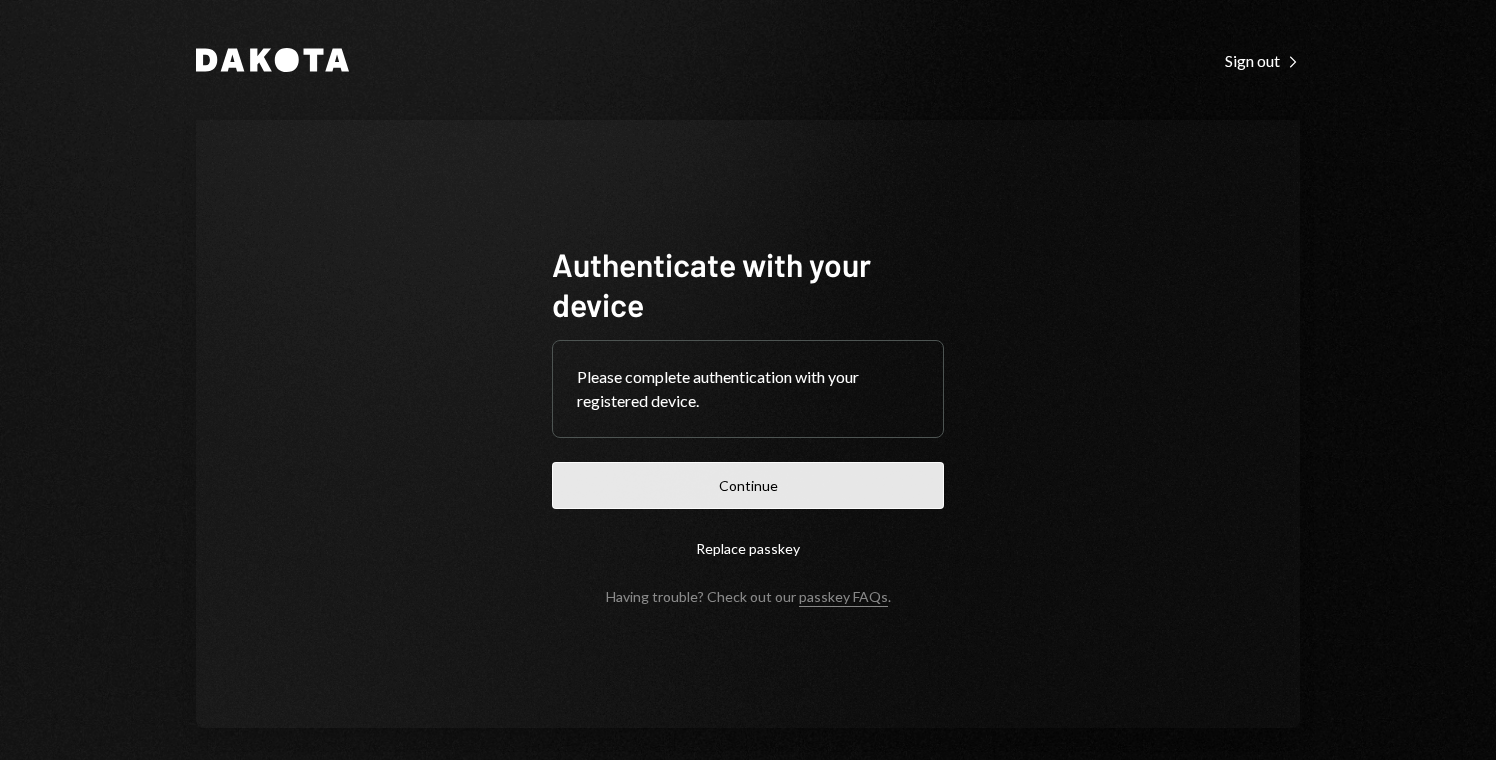 click on "Continue" at bounding box center [748, 485] 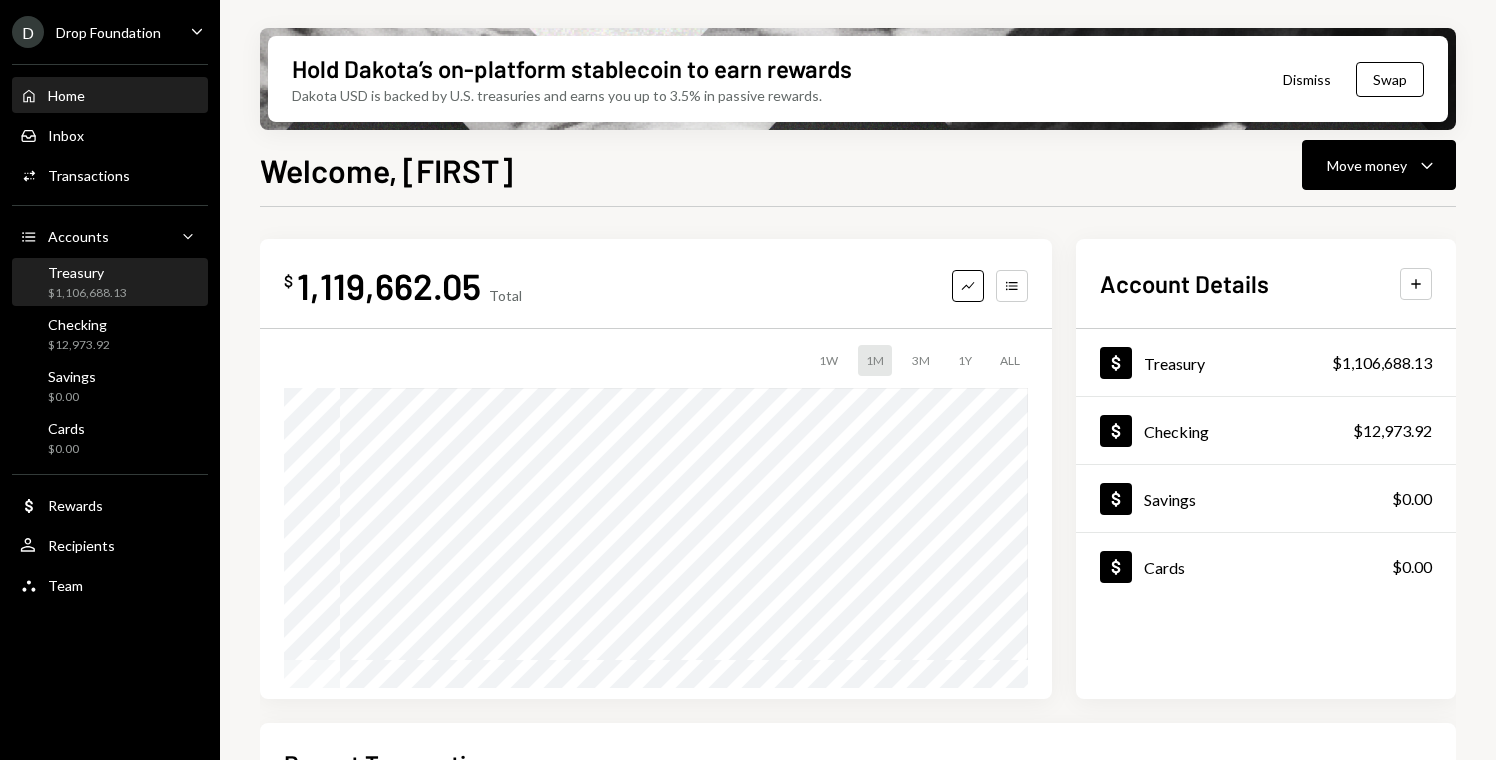 click on "$1,106,688.13" at bounding box center [87, 293] 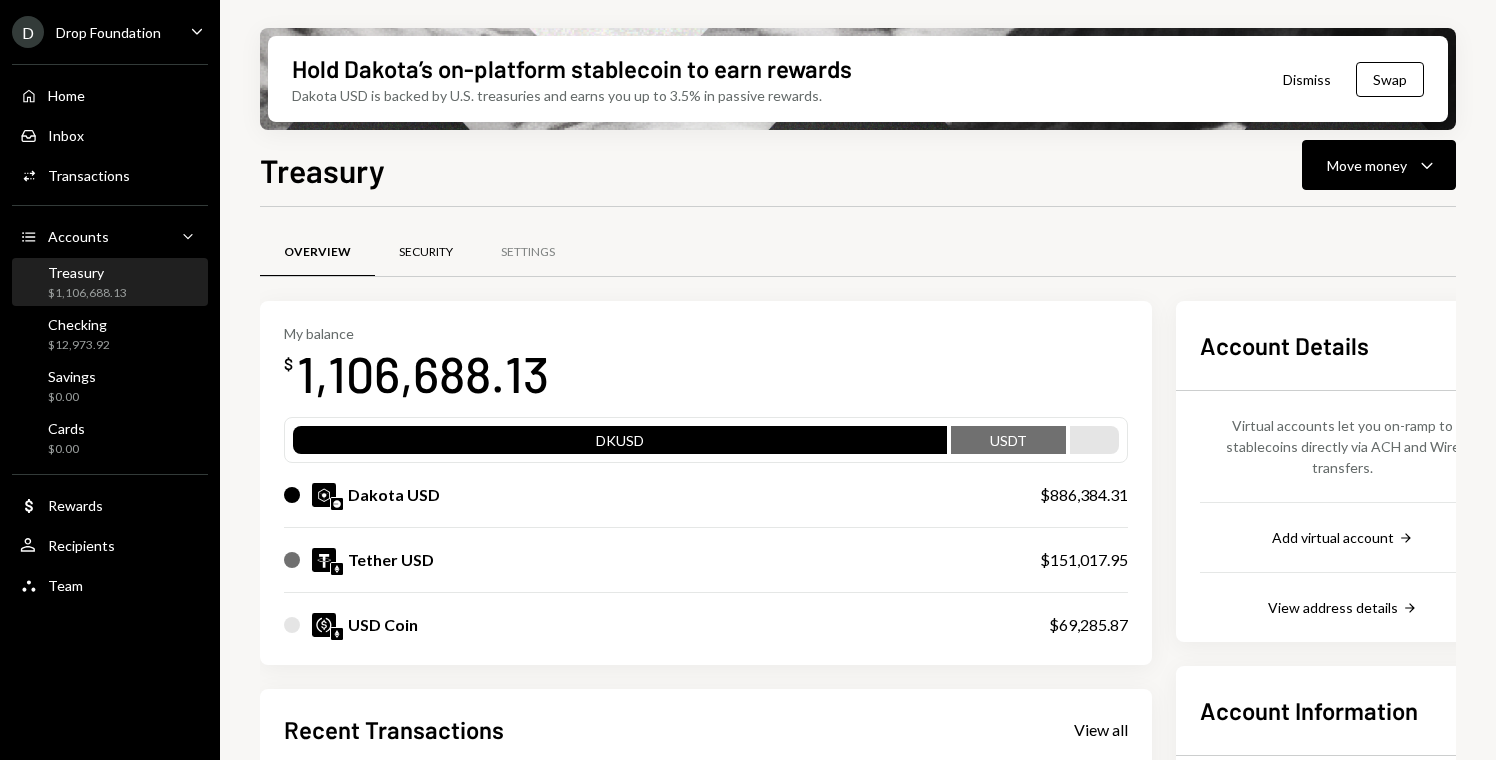 click on "Security" at bounding box center [426, 252] 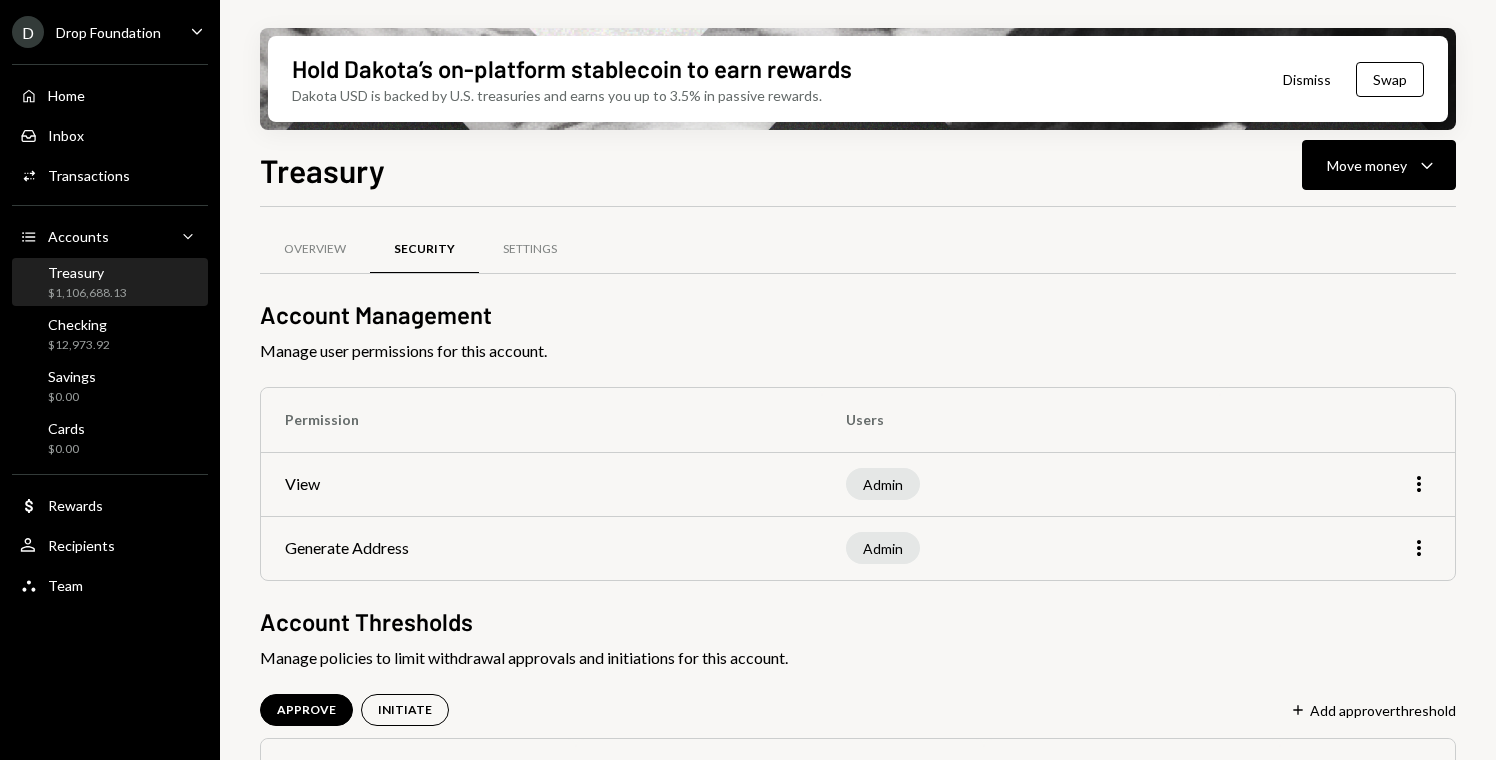 scroll, scrollTop: 0, scrollLeft: 0, axis: both 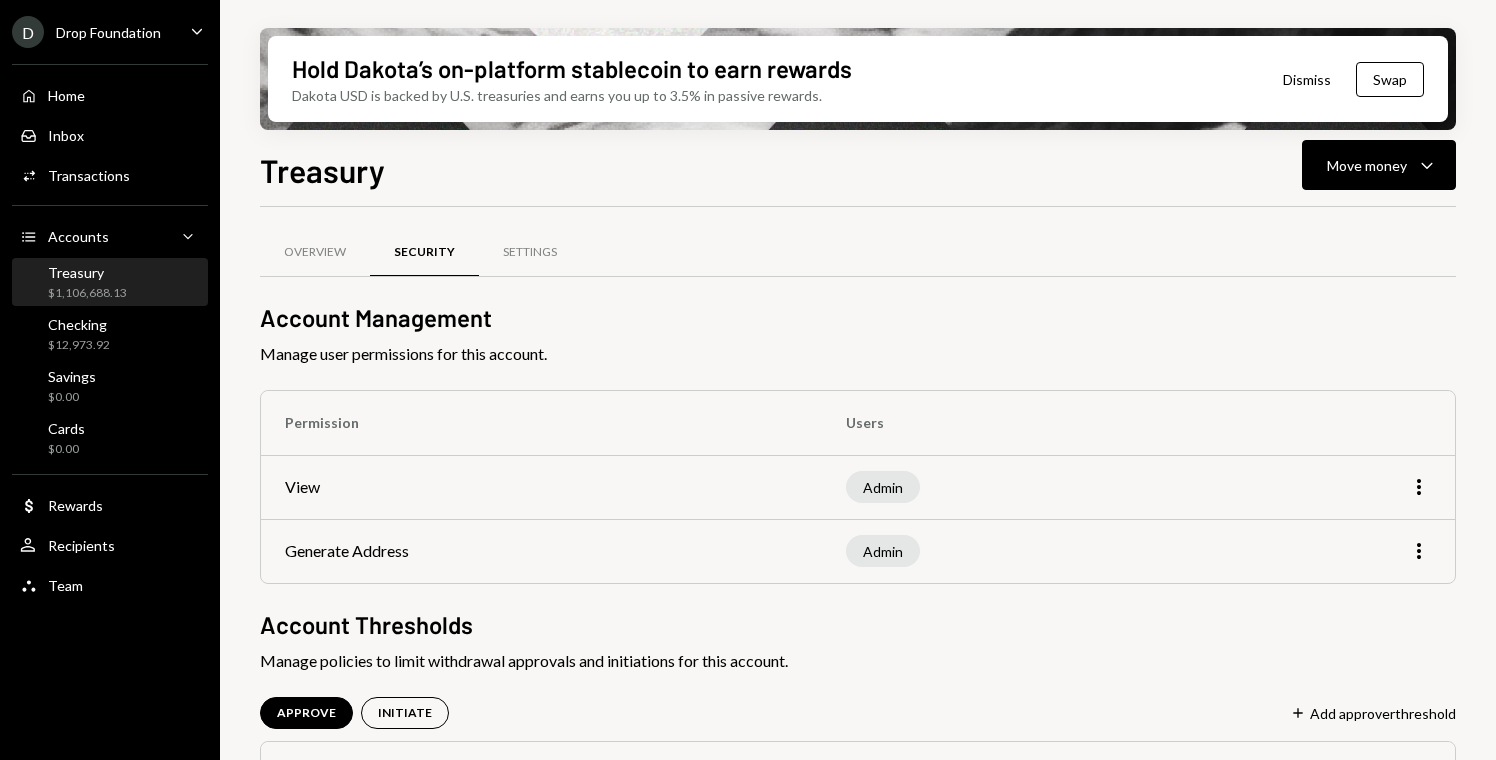 click on "Treasury" at bounding box center (87, 272) 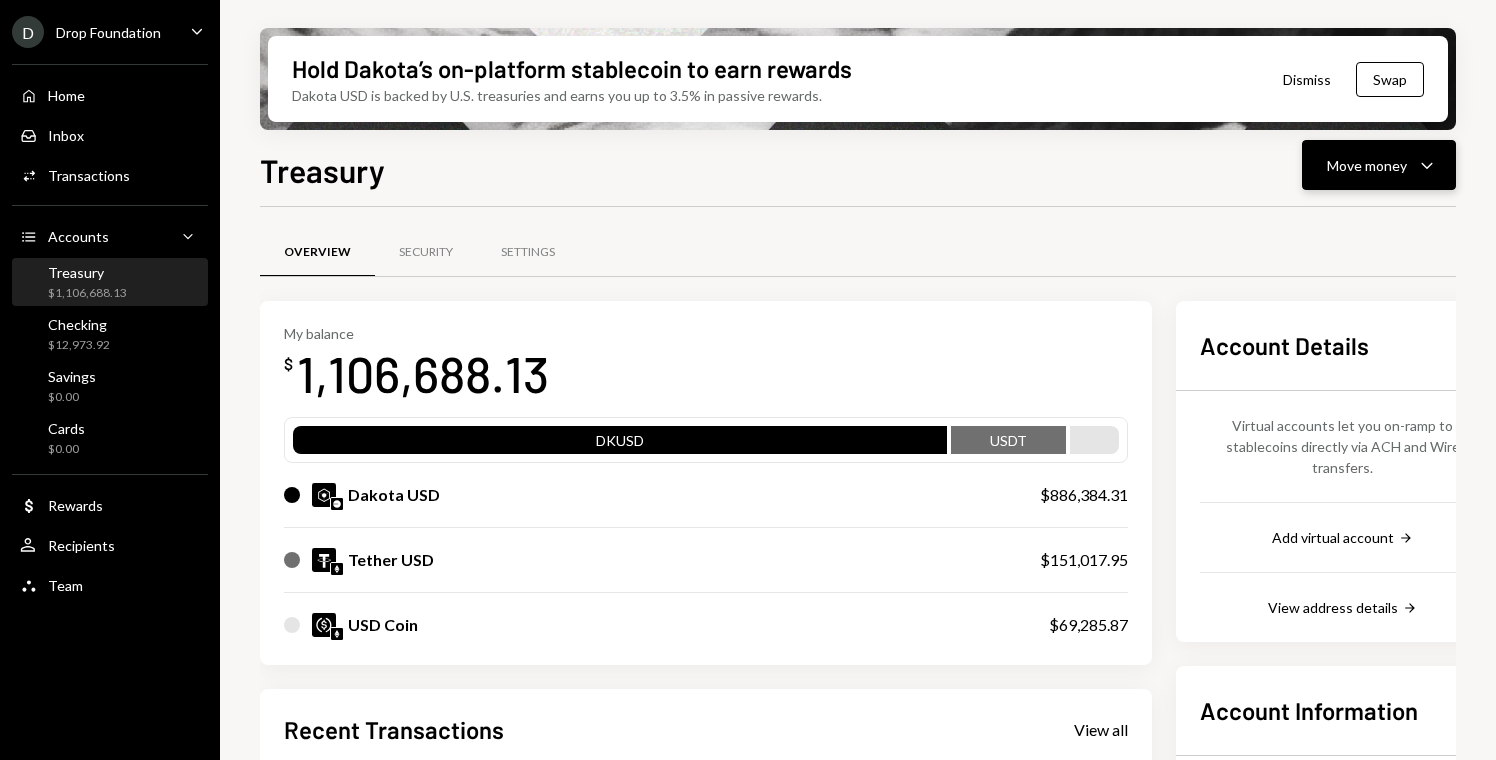 click on "Caret Down" at bounding box center (1427, 165) 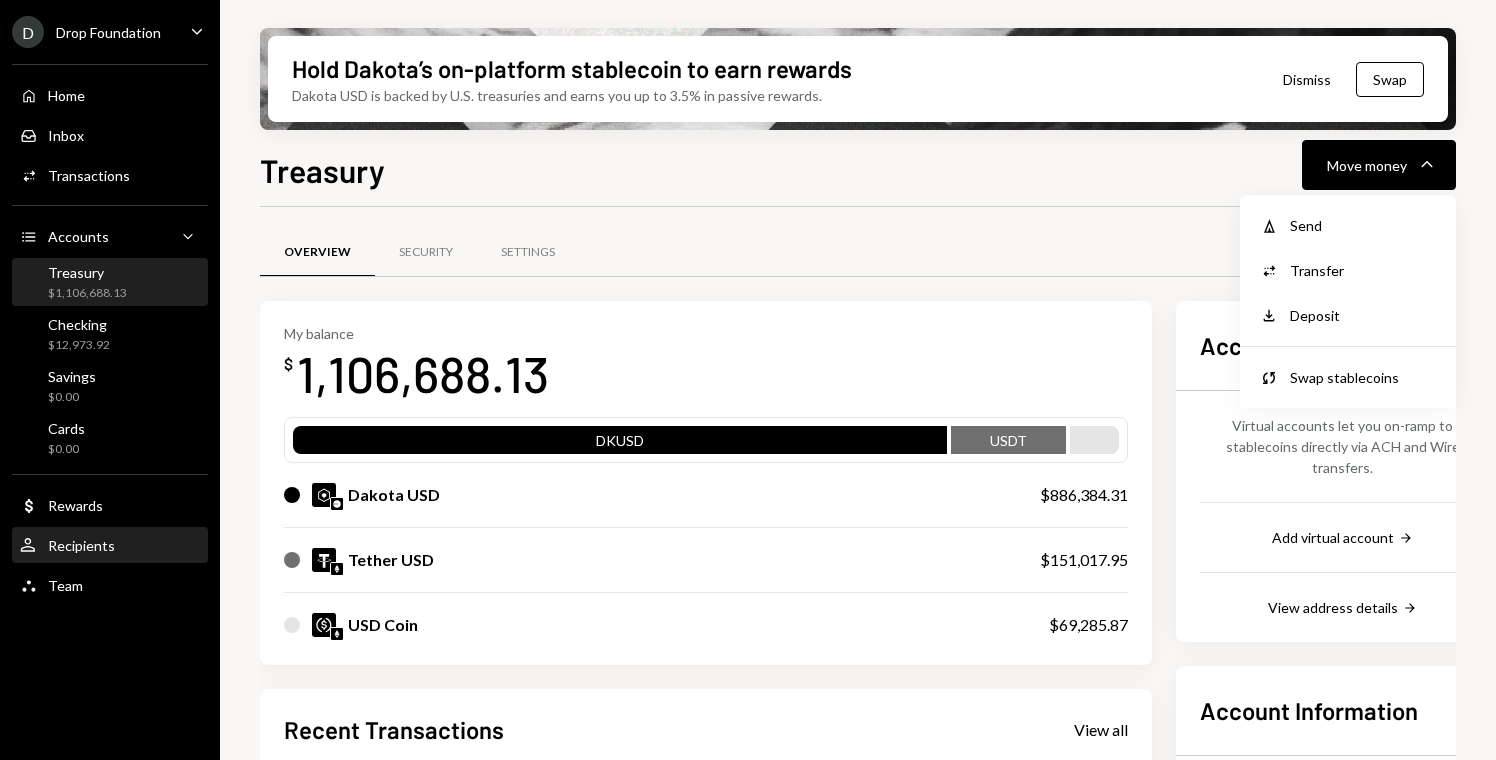 click on "Recipients" at bounding box center (81, 545) 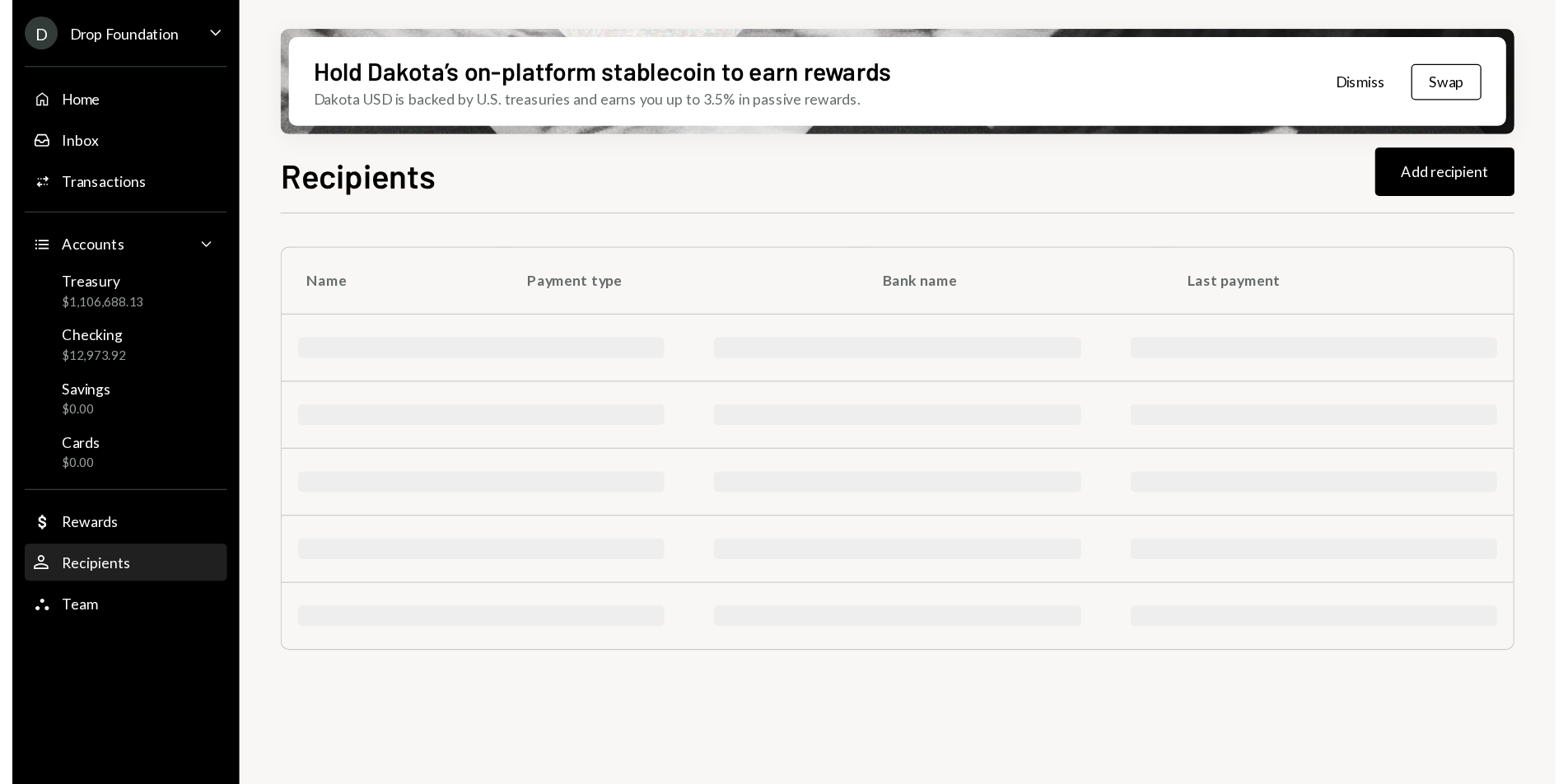 scroll, scrollTop: 0, scrollLeft: 0, axis: both 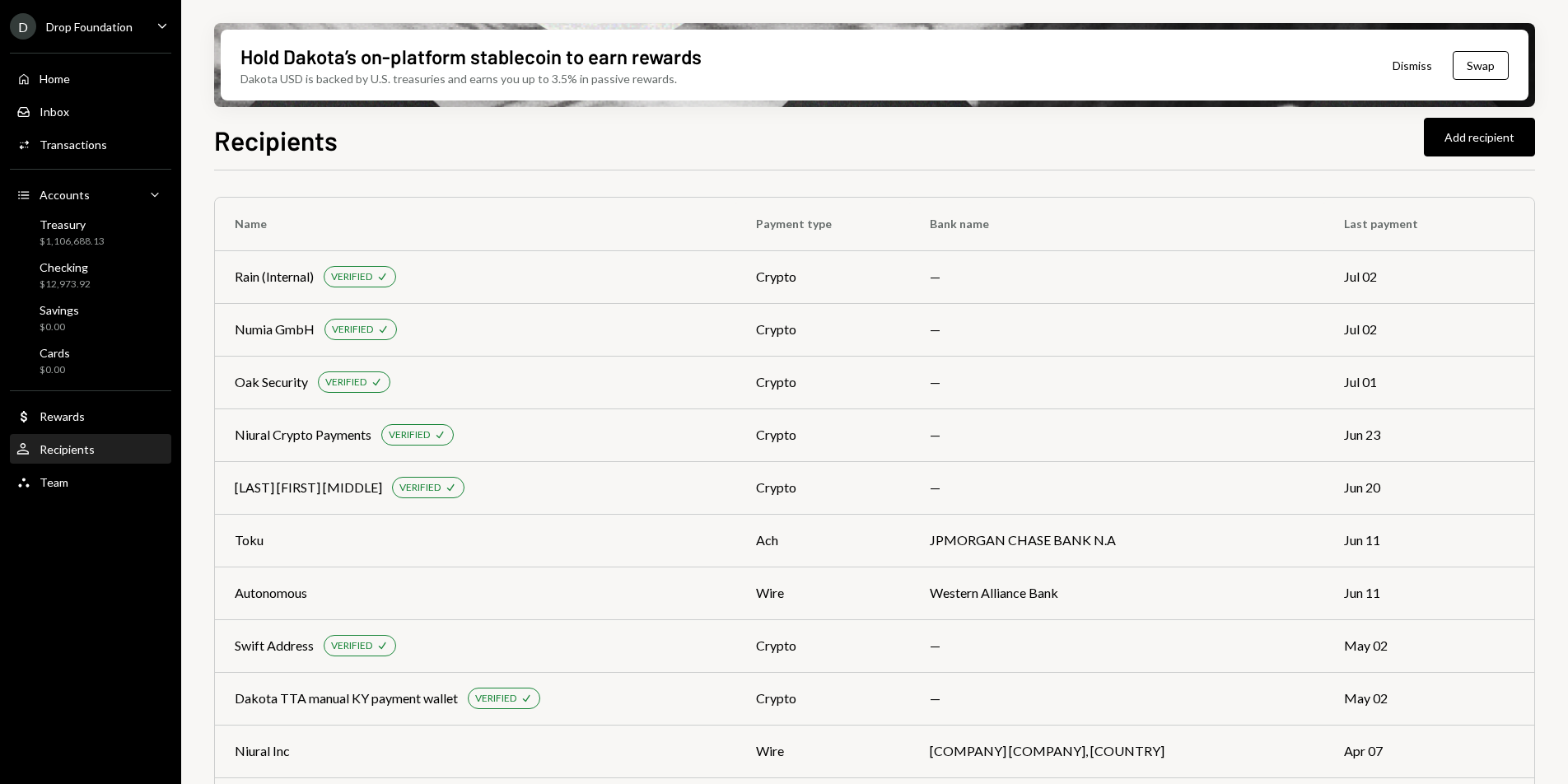 click on "D Drop Foundation" at bounding box center (71, 26) 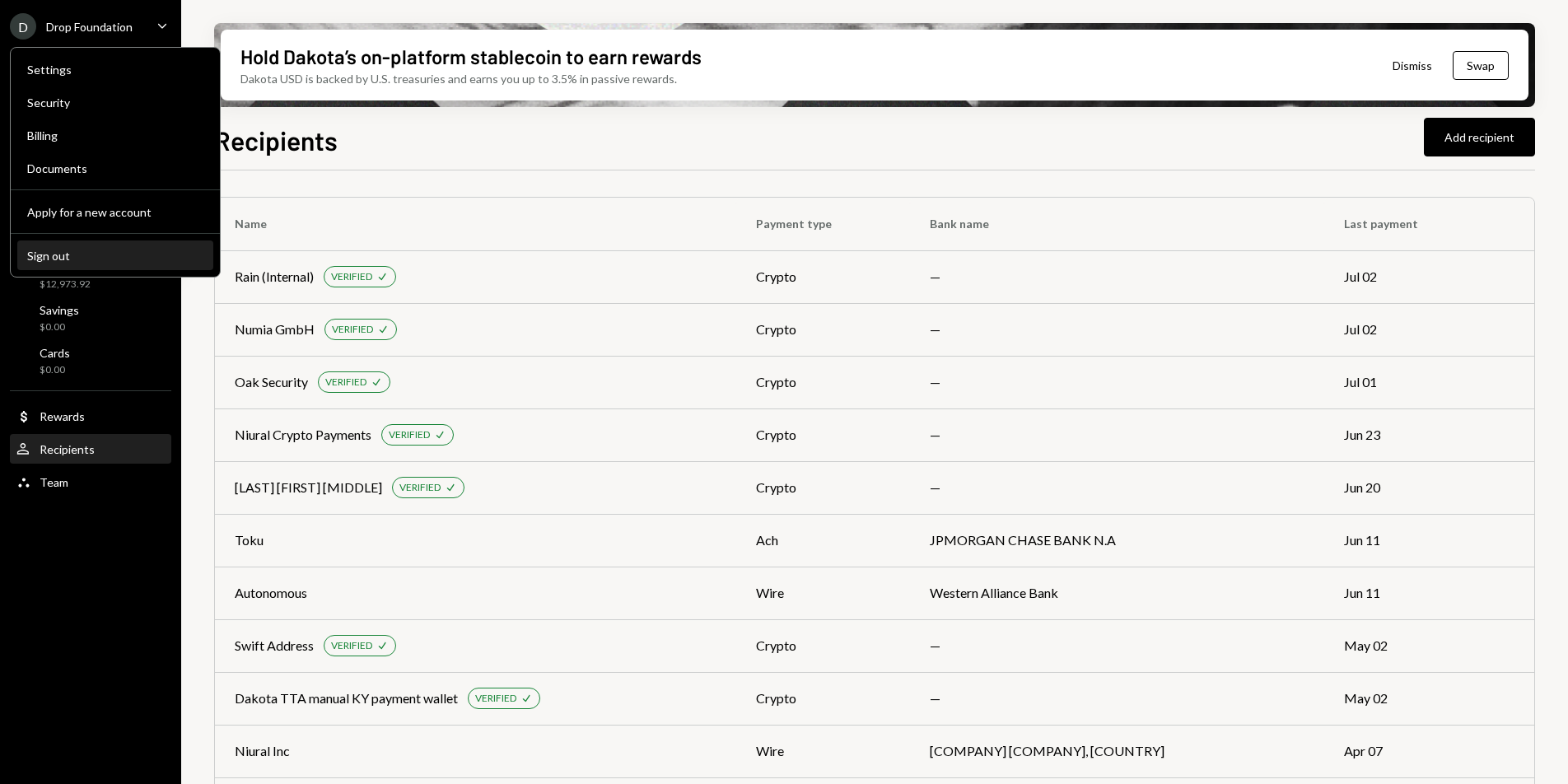 click on "Sign out" at bounding box center (115, 212) 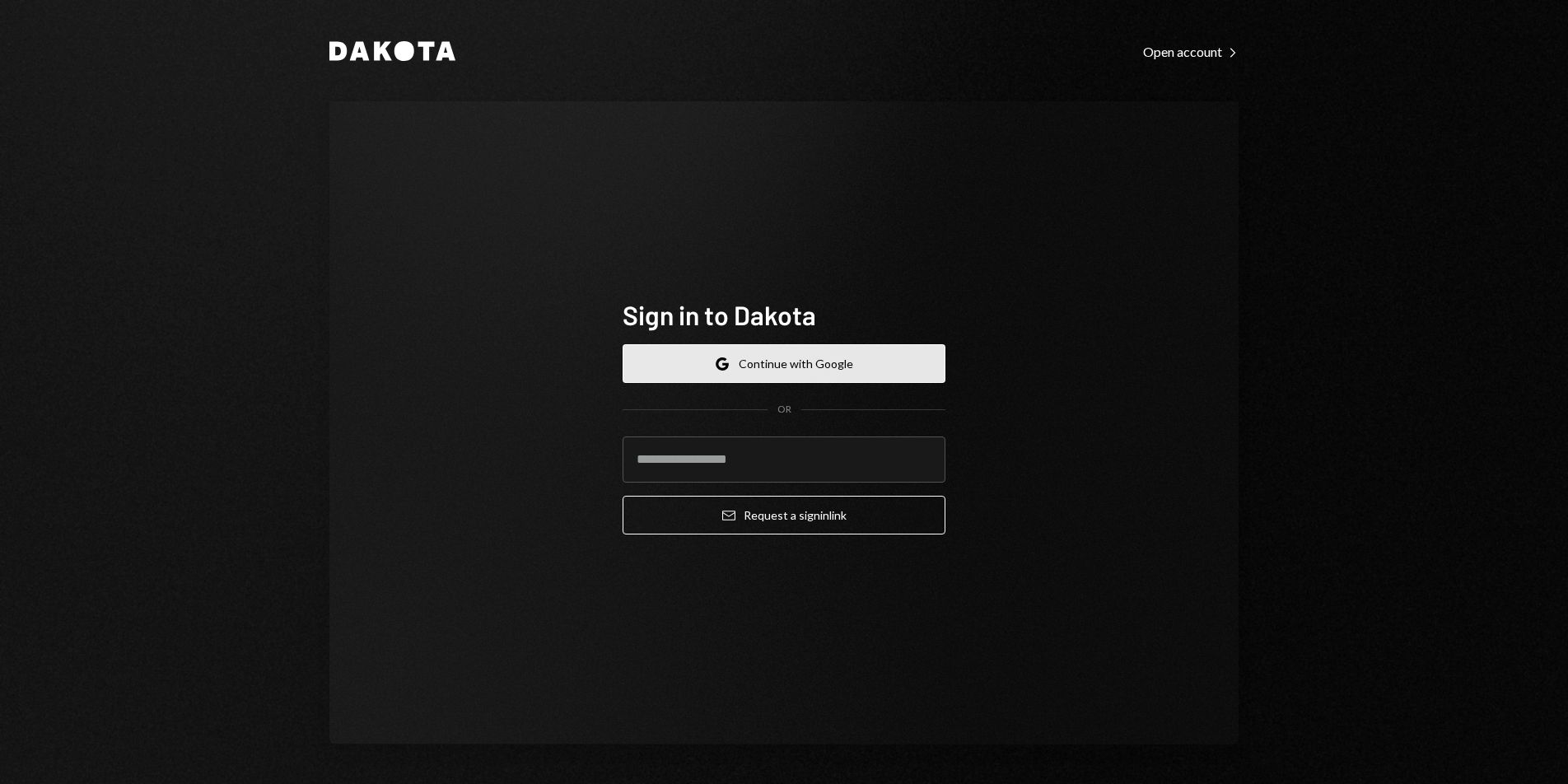 click on "Google  Continue with Google" at bounding box center [784, 363] 